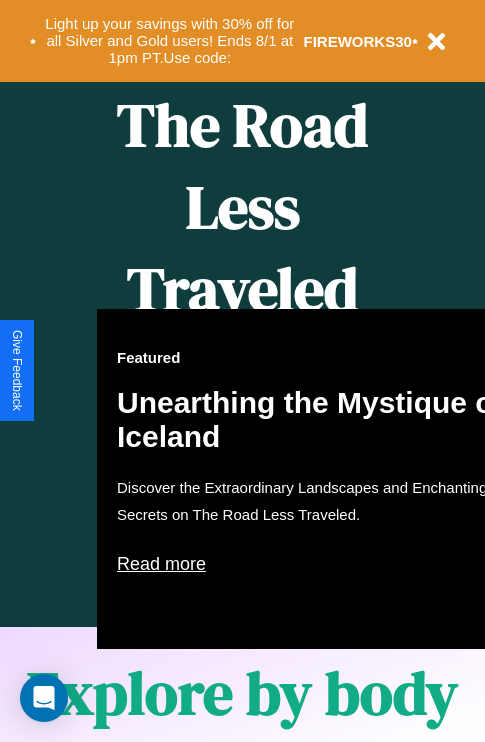 scroll, scrollTop: 817, scrollLeft: 0, axis: vertical 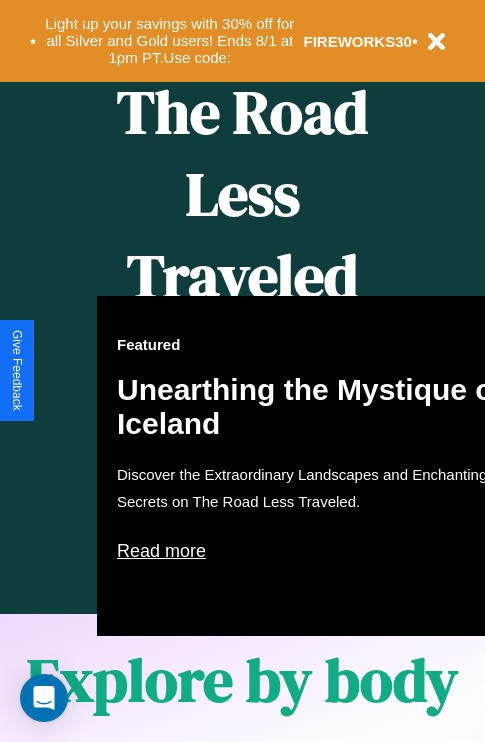 click on "Featured Unearthing the Mystique of Iceland Discover the Extraordinary Landscapes and Enchanting Secrets on The Road Less Traveled. Read more" at bounding box center (317, 466) 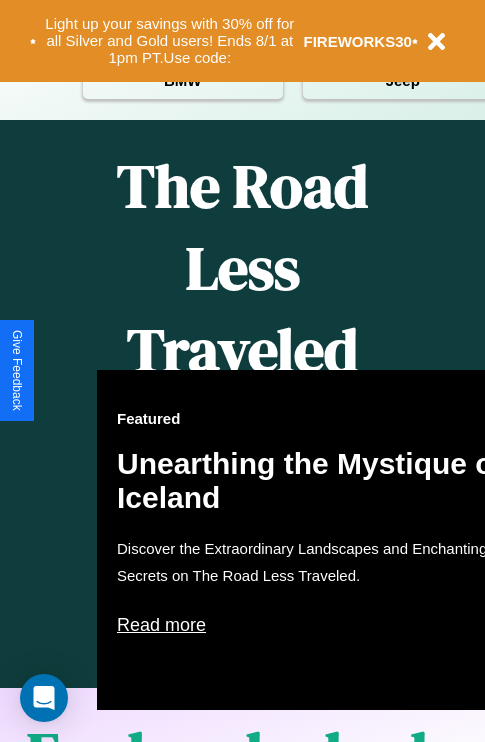 scroll, scrollTop: 0, scrollLeft: 0, axis: both 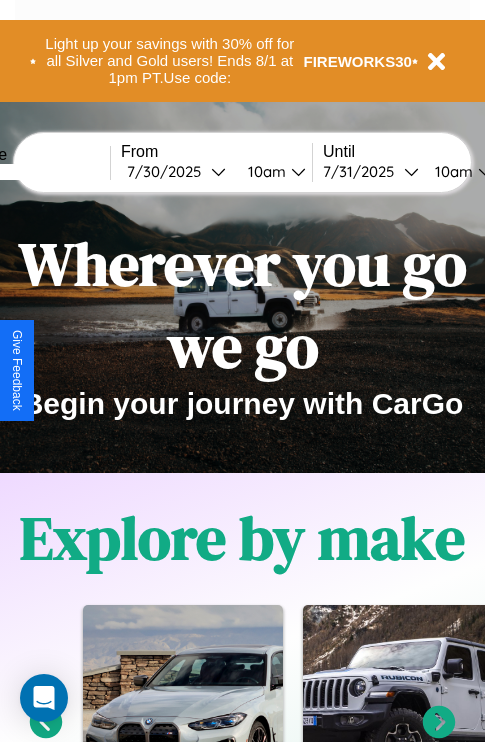 click at bounding box center [35, 172] 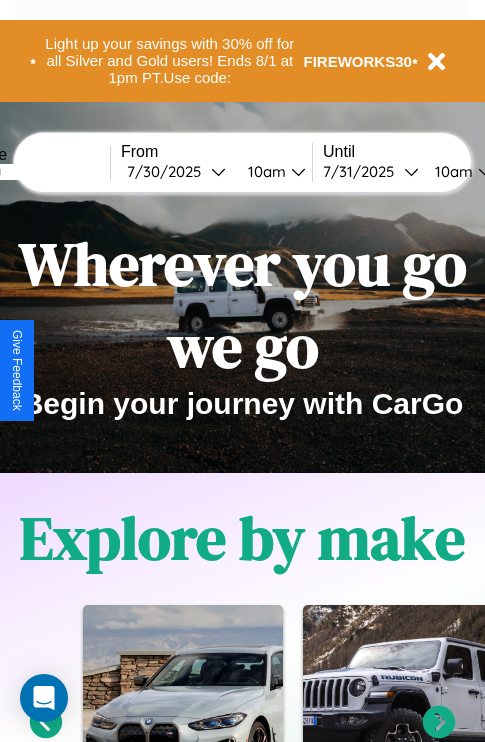 type on "*******" 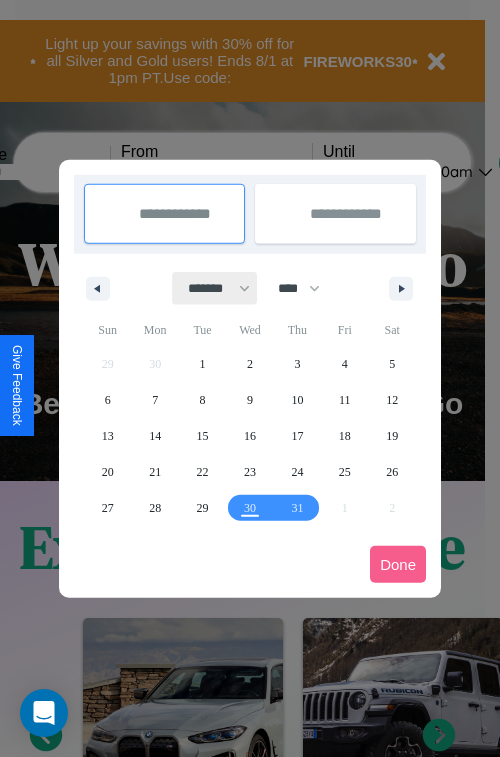 click on "******* ******** ***** ***** *** **** **** ****** ********* ******* ******** ********" at bounding box center (215, 288) 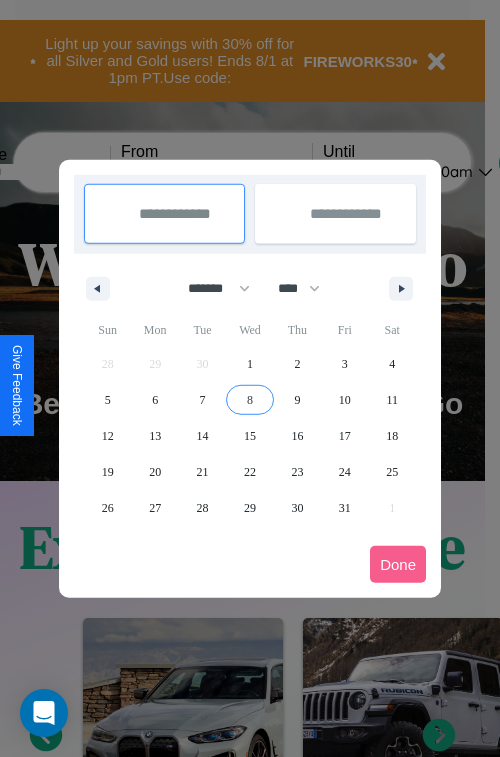 click on "8" at bounding box center (250, 400) 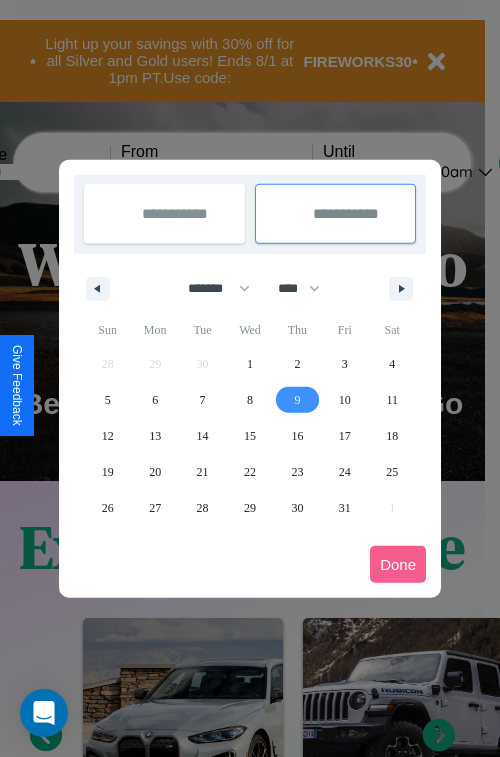 click on "9" at bounding box center [297, 400] 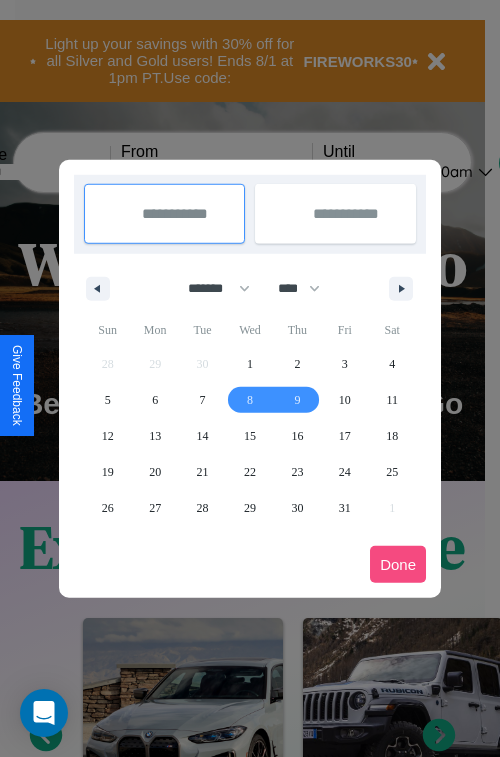 click on "Done" at bounding box center (398, 564) 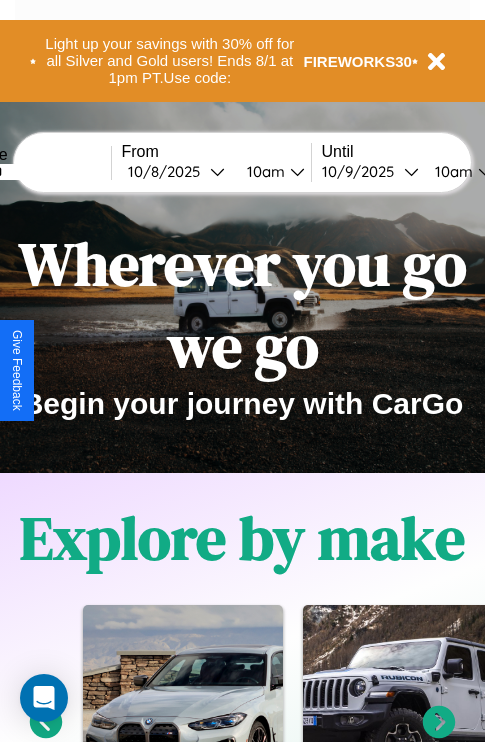 scroll, scrollTop: 0, scrollLeft: 75, axis: horizontal 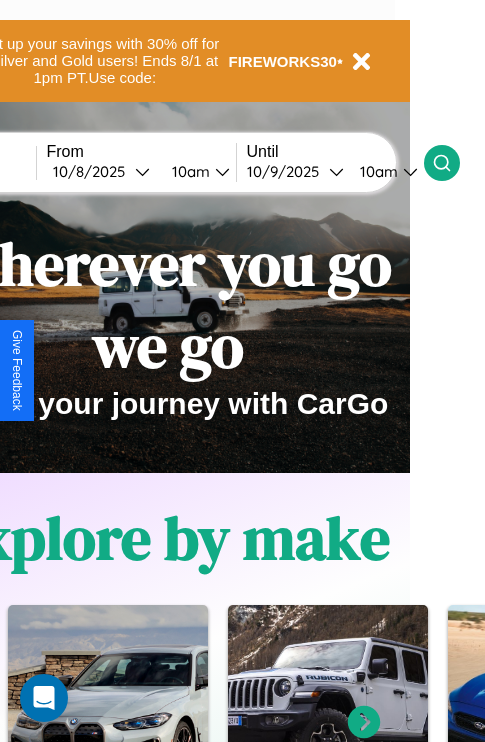 click 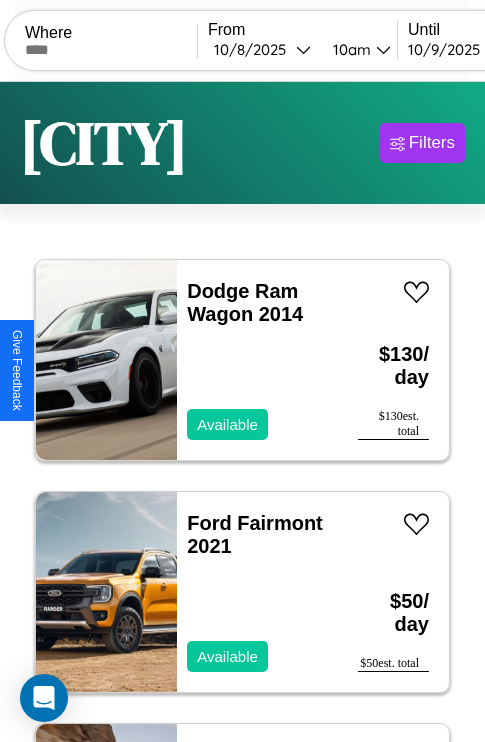 scroll, scrollTop: 79, scrollLeft: 0, axis: vertical 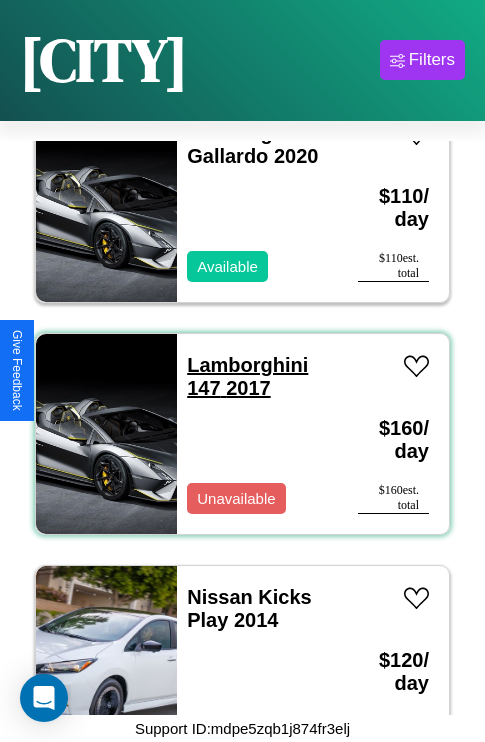 click on "Lamborghini   147   2017" at bounding box center (247, 376) 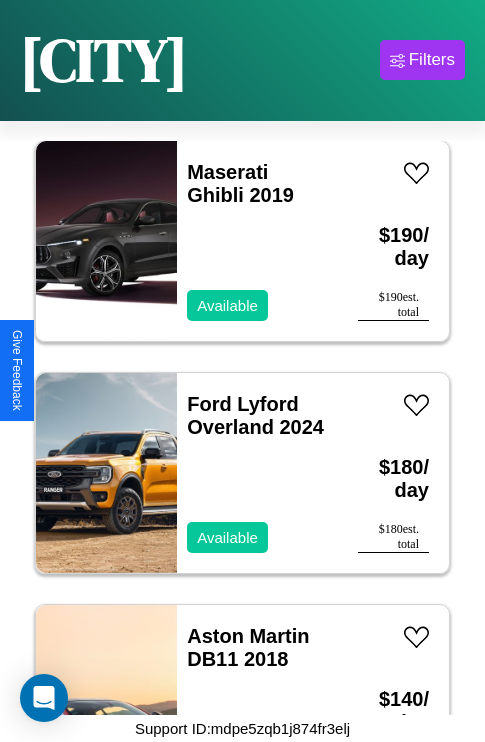 scroll, scrollTop: 5643, scrollLeft: 0, axis: vertical 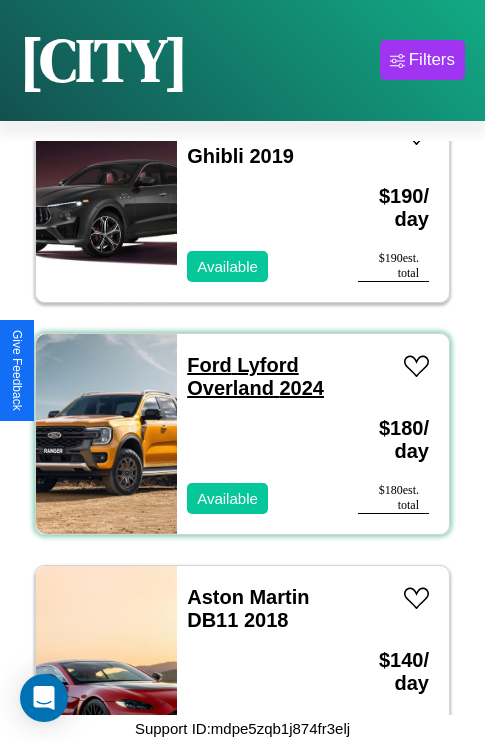 click on "Ford   Lyford Overland   2024" at bounding box center [255, 376] 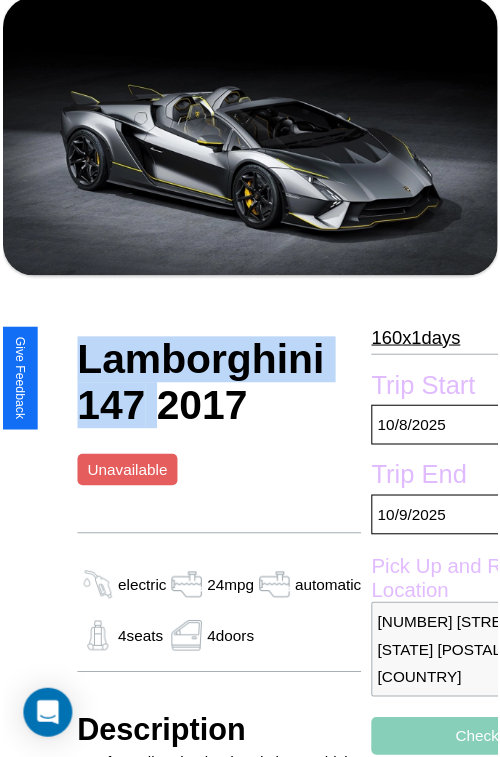 scroll, scrollTop: 130, scrollLeft: 96, axis: both 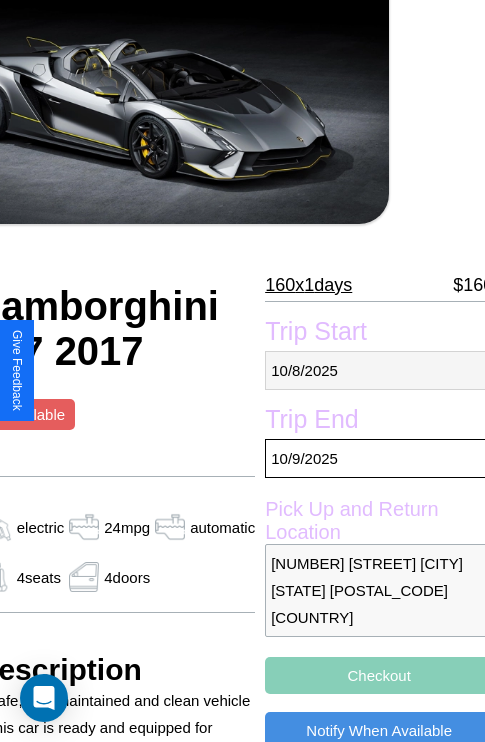 click on "10 / 8 / 2025" at bounding box center (379, 370) 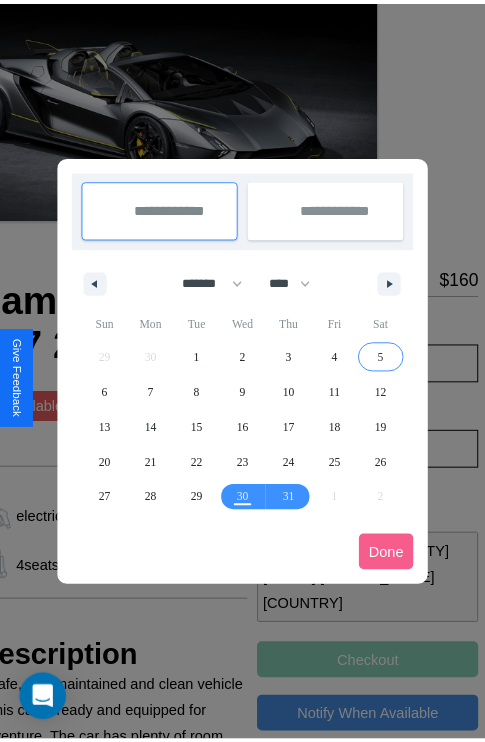 scroll, scrollTop: 0, scrollLeft: 96, axis: horizontal 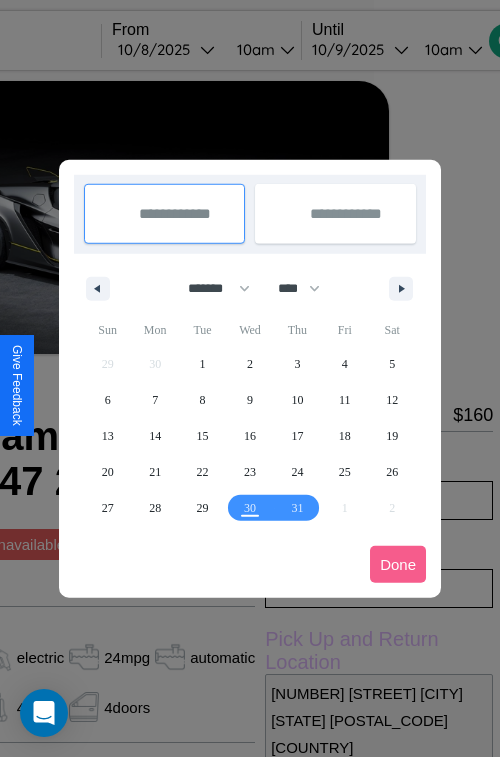 click at bounding box center [250, 378] 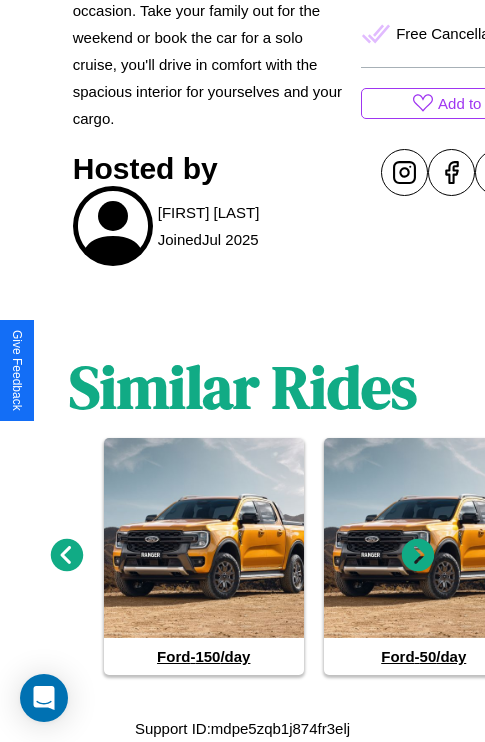 scroll, scrollTop: 979, scrollLeft: 0, axis: vertical 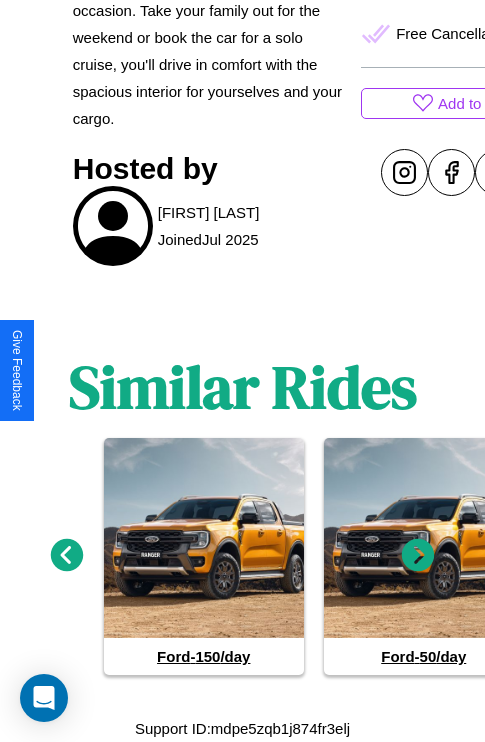 click 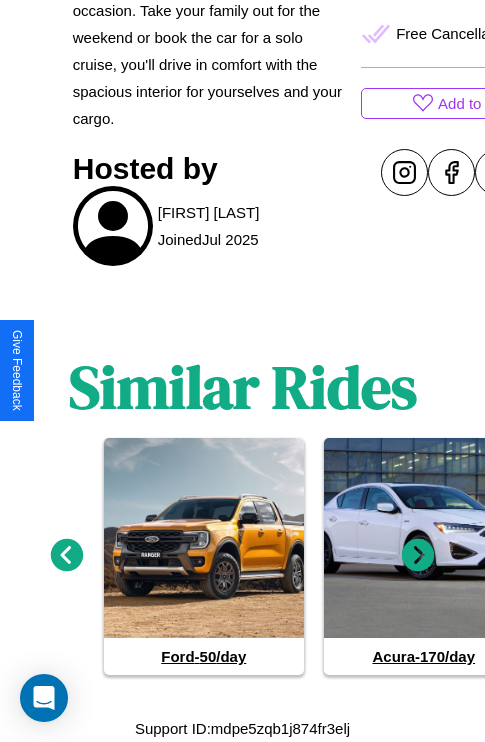click 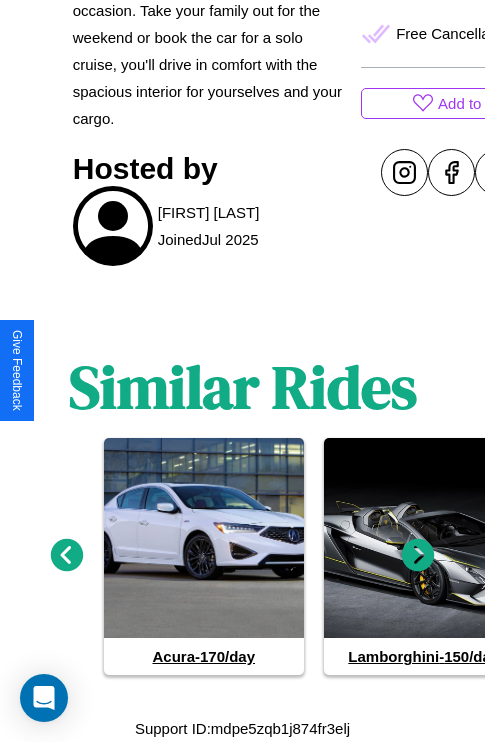 click 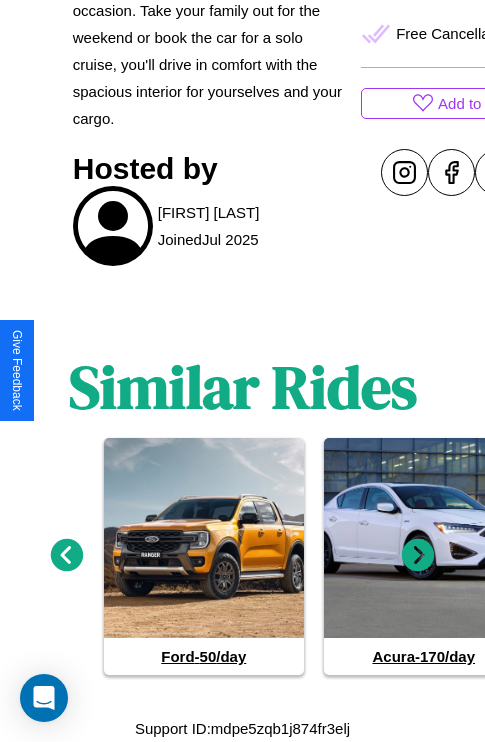click 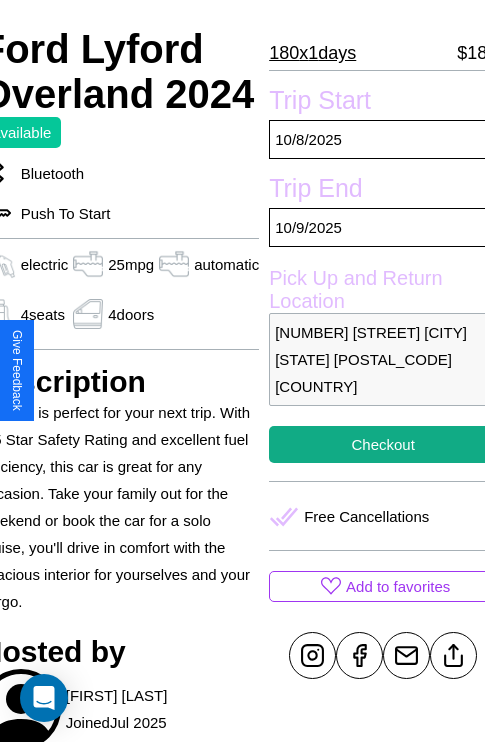 scroll, scrollTop: 426, scrollLeft: 96, axis: both 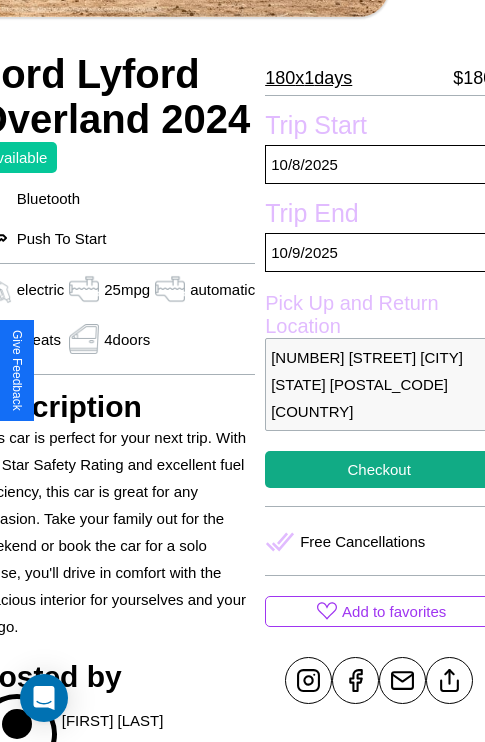 click on "594 Park Avenue  Atlanta Georgia 94244 United States" at bounding box center [379, 384] 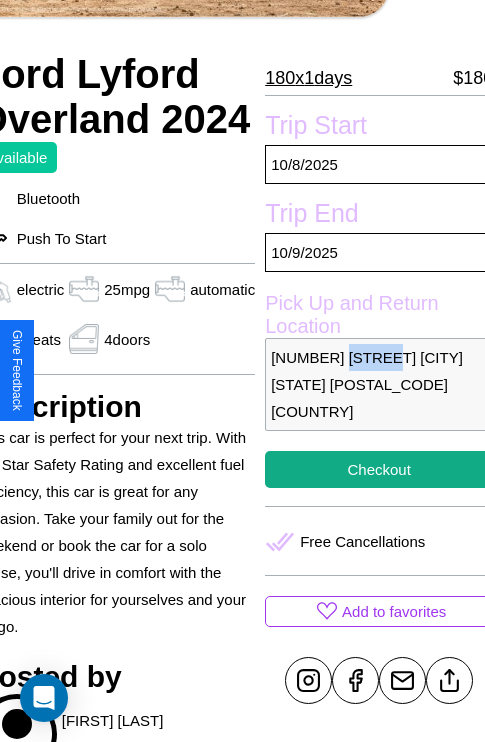 click on "594 Park Avenue  Atlanta Georgia 94244 United States" at bounding box center [379, 384] 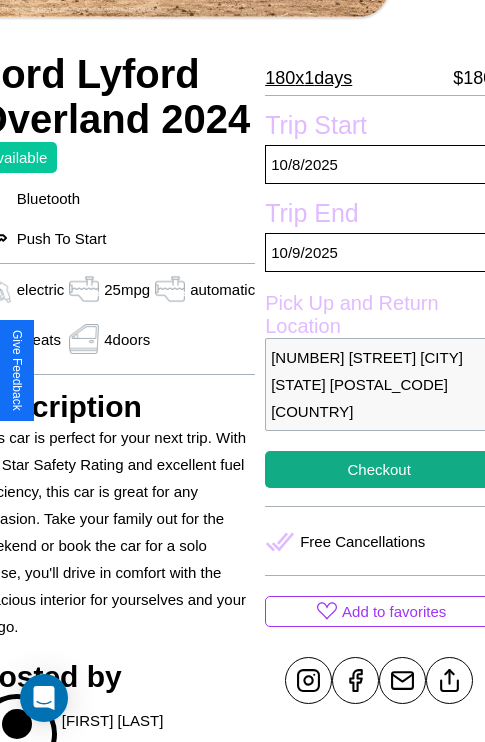 click on "594 Park Avenue  Atlanta Georgia 94244 United States" at bounding box center [379, 384] 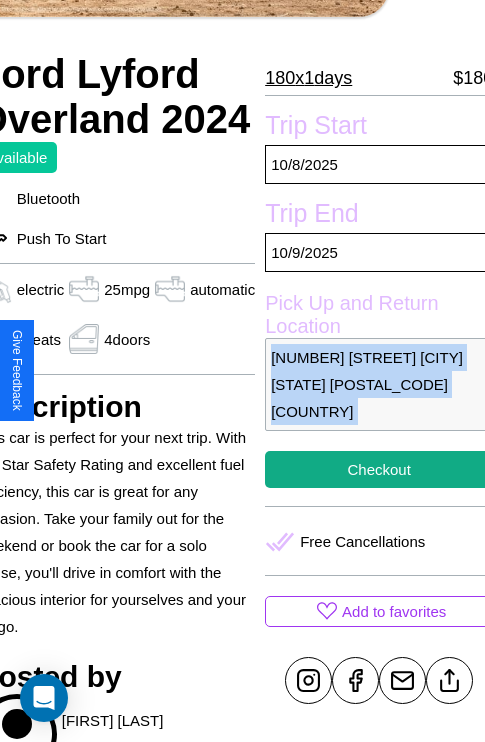 click on "594 Park Avenue  Atlanta Georgia 94244 United States" at bounding box center (379, 384) 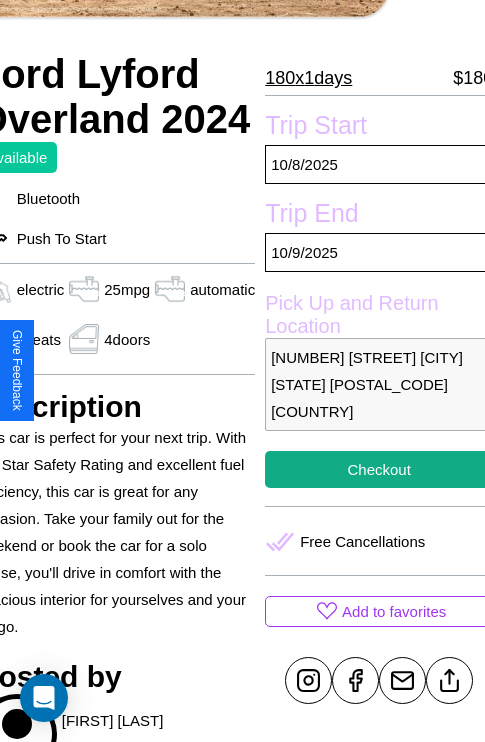 click on "594 Park Avenue  Atlanta Georgia 94244 United States" at bounding box center (379, 384) 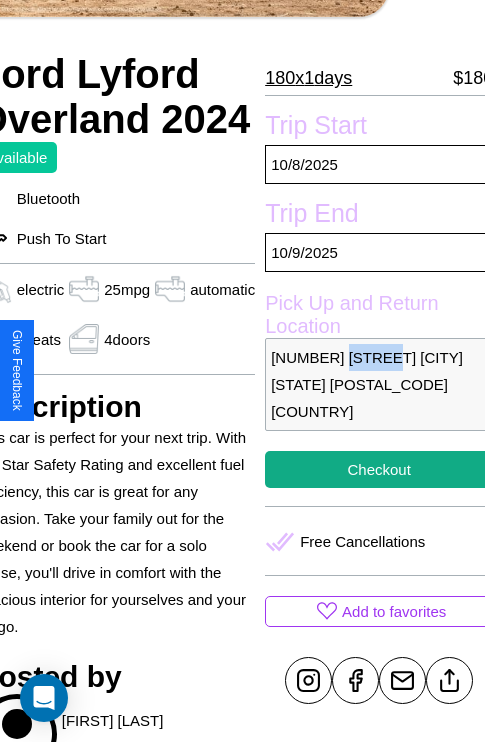 click on "594 Park Avenue  Atlanta Georgia 94244 United States" at bounding box center [379, 384] 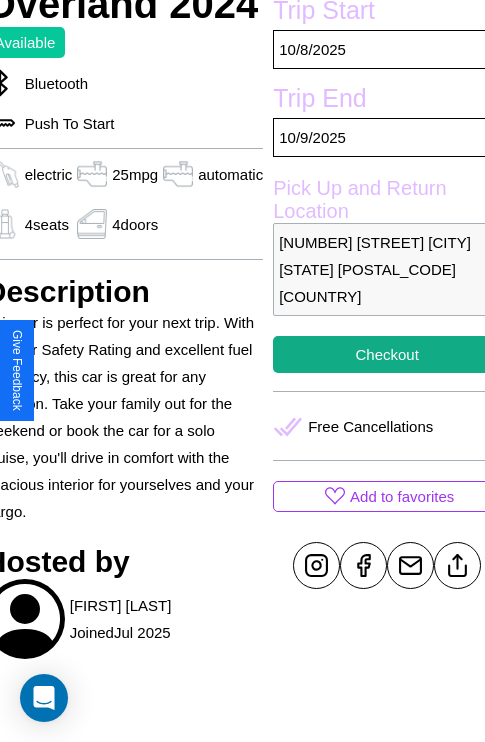 scroll, scrollTop: 497, scrollLeft: 96, axis: both 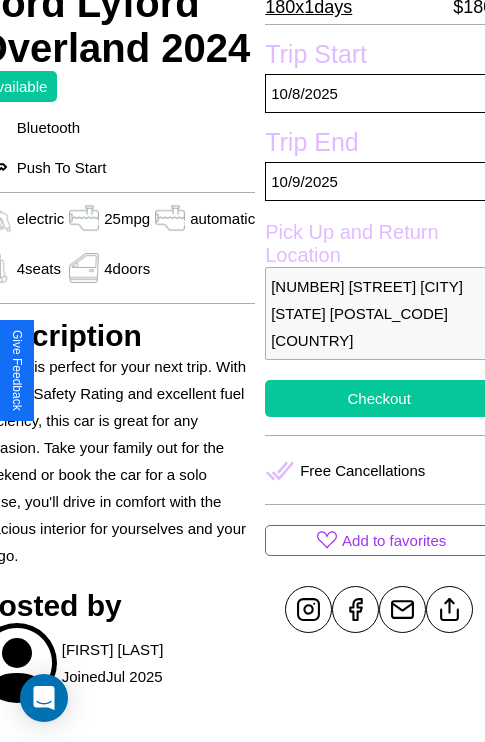 click on "Checkout" at bounding box center [379, 398] 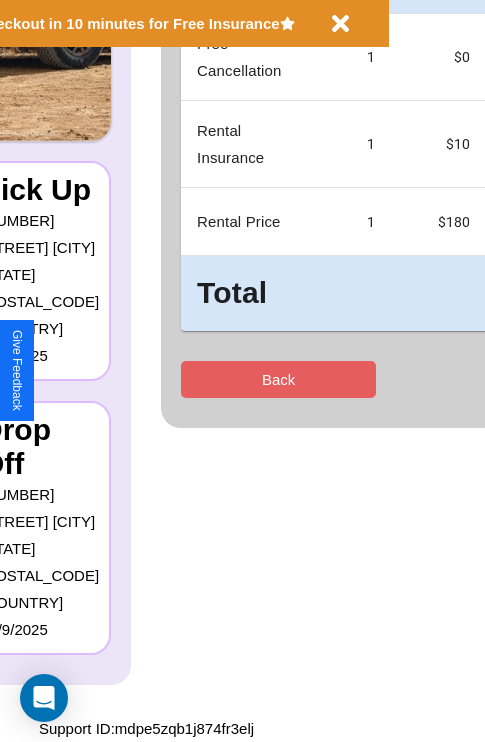 scroll, scrollTop: 0, scrollLeft: 0, axis: both 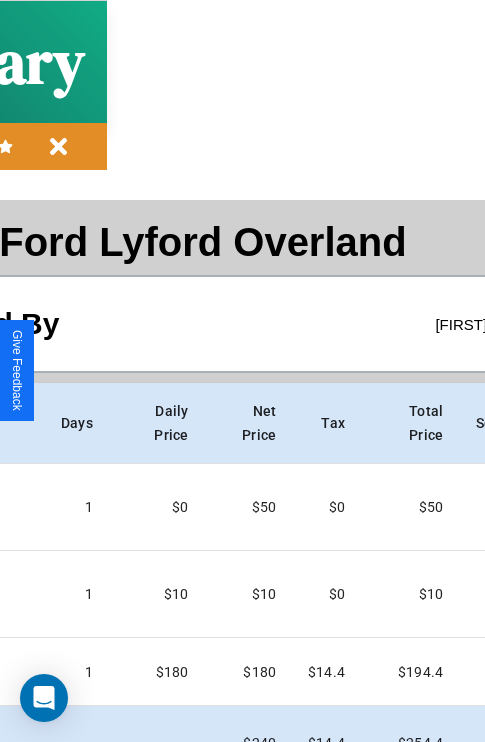 click on "Checkout" at bounding box center (441, 829) 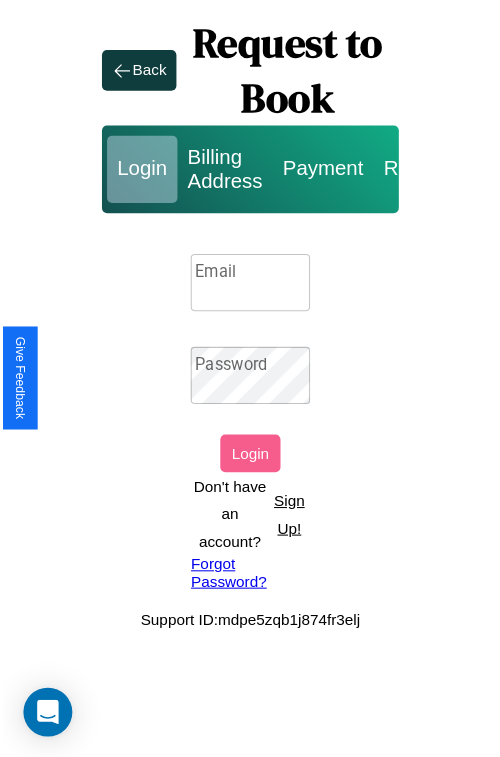 scroll, scrollTop: 0, scrollLeft: 0, axis: both 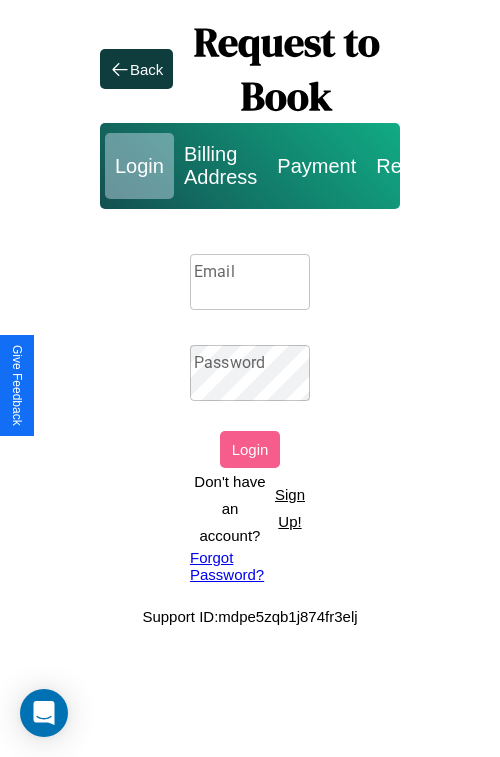 click on "Sign Up!" at bounding box center (290, 508) 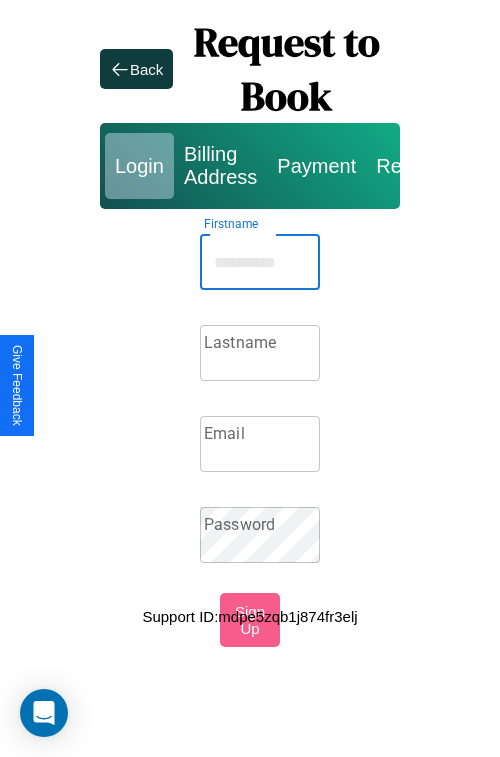click on "Firstname" at bounding box center (260, 262) 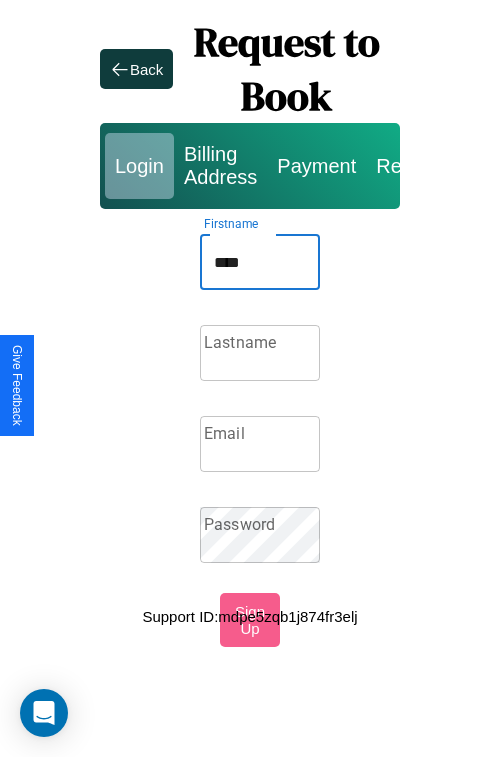 type on "****" 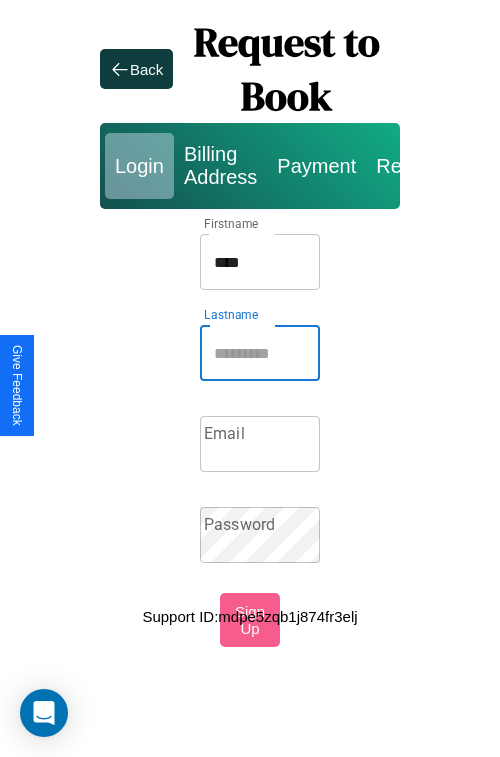 click on "Lastname" at bounding box center [260, 353] 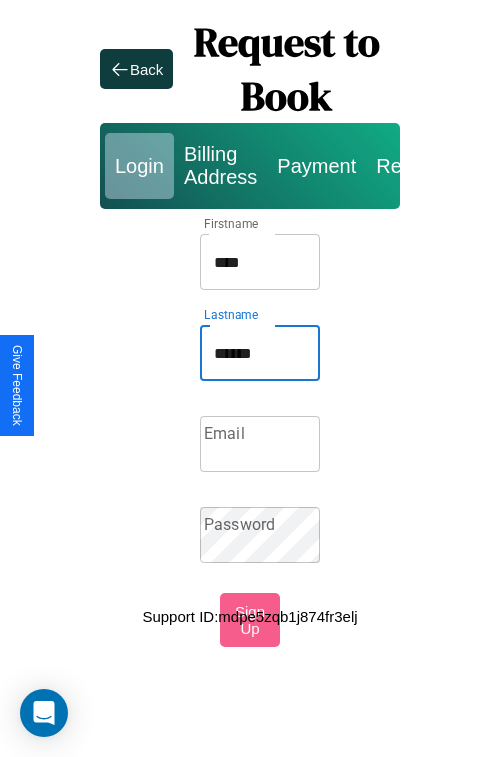 type on "******" 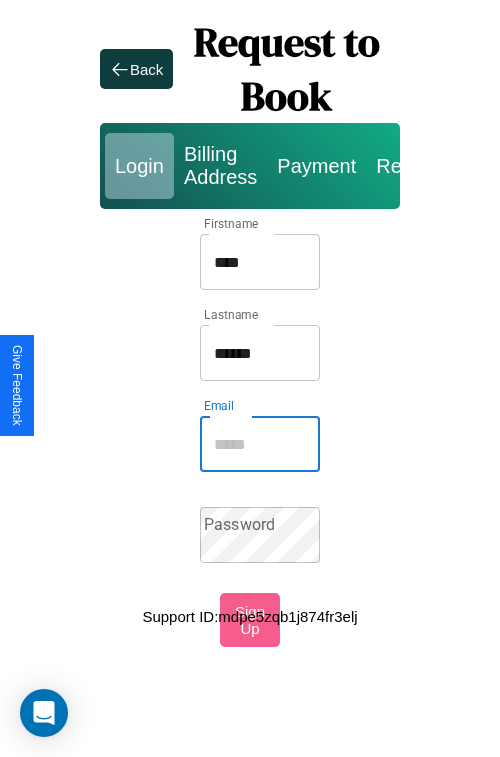 click on "Email" at bounding box center (260, 444) 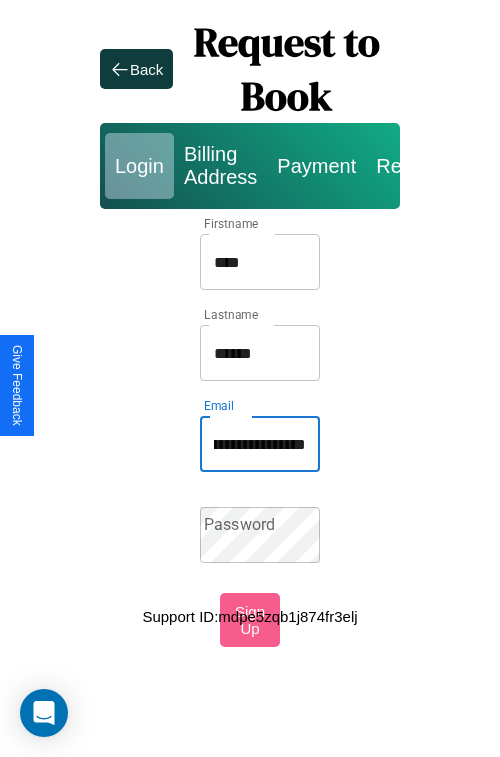 scroll, scrollTop: 0, scrollLeft: 73, axis: horizontal 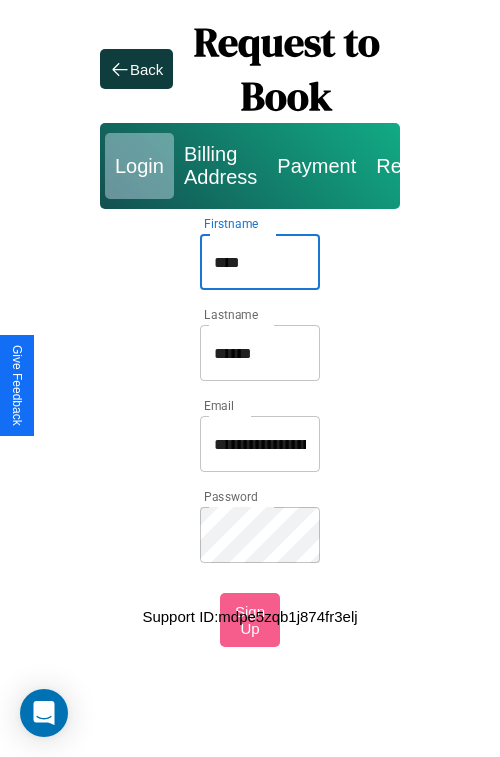click on "****" at bounding box center [260, 262] 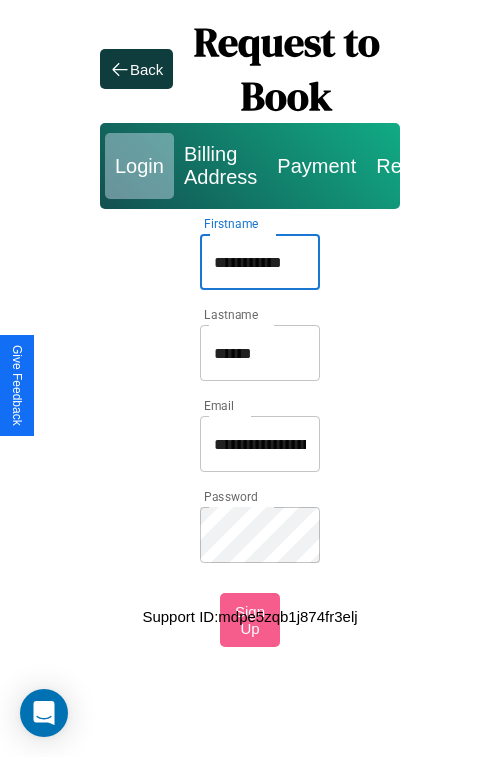 type on "**********" 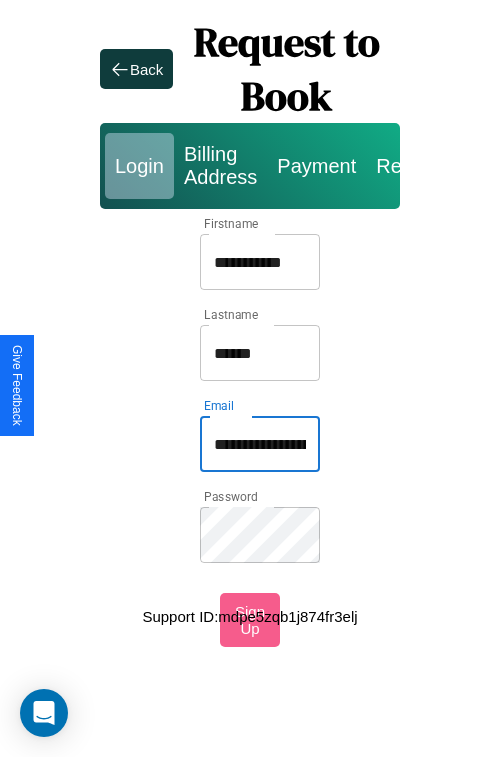 click on "**********" at bounding box center (260, 444) 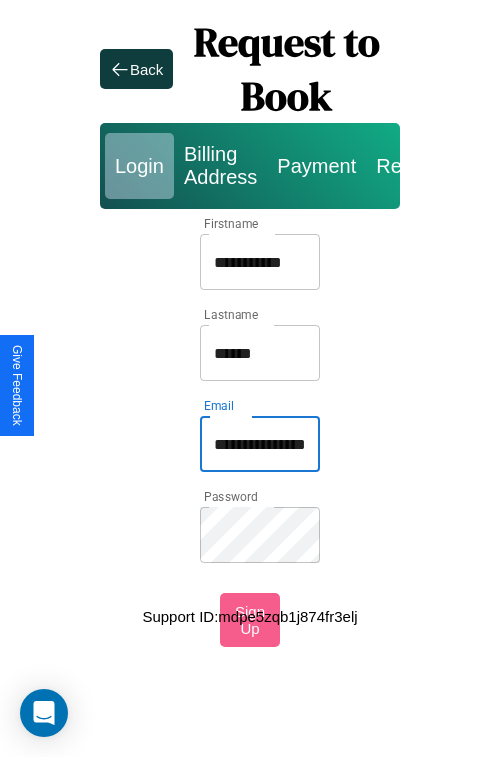 type on "**********" 